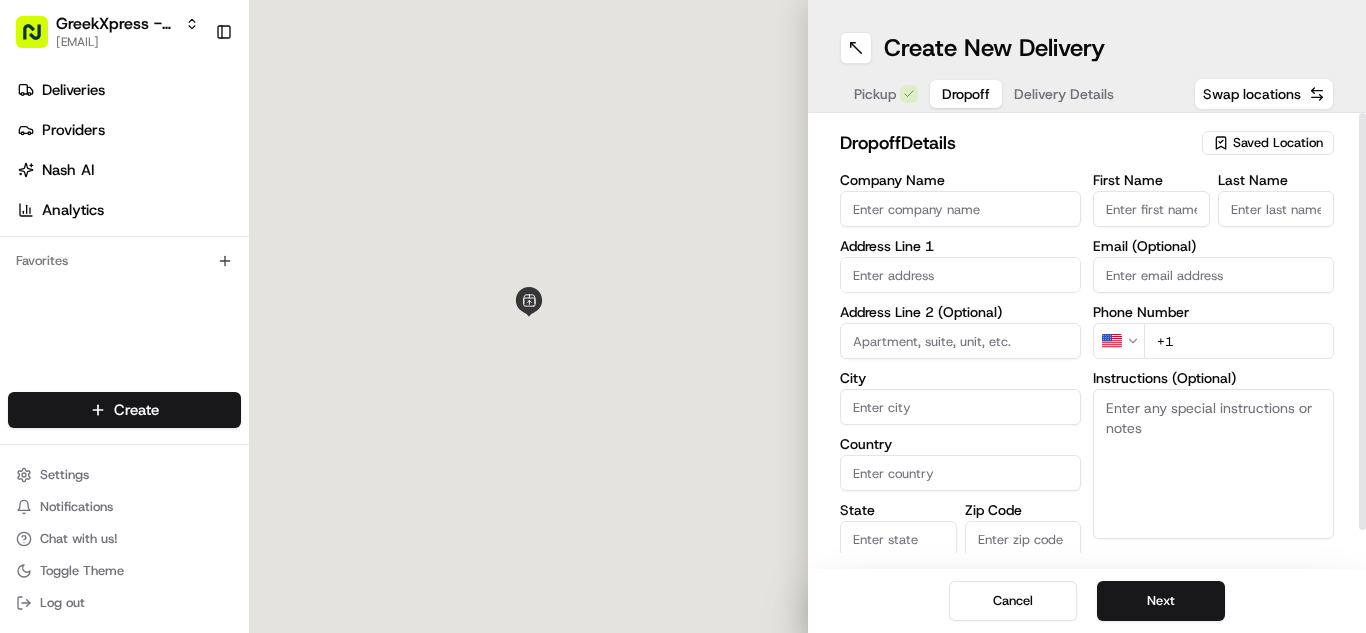 scroll, scrollTop: 0, scrollLeft: 0, axis: both 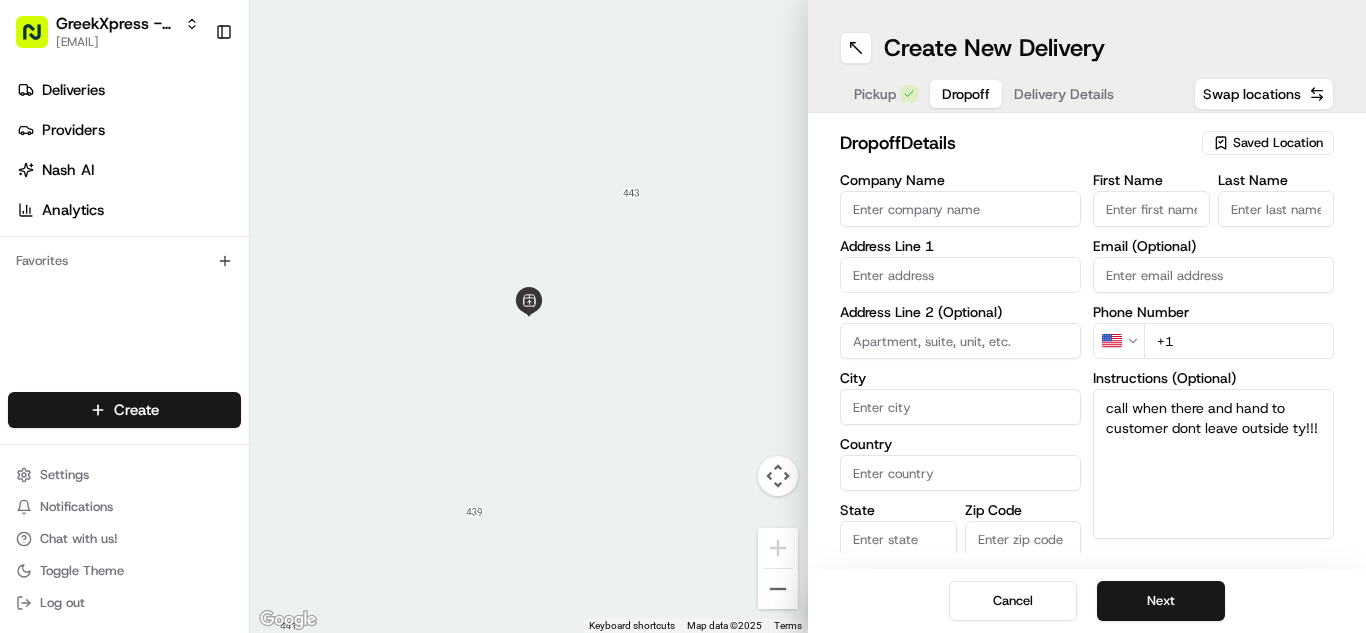 type on "call when there and hand to customer dont leave outside ty!!!" 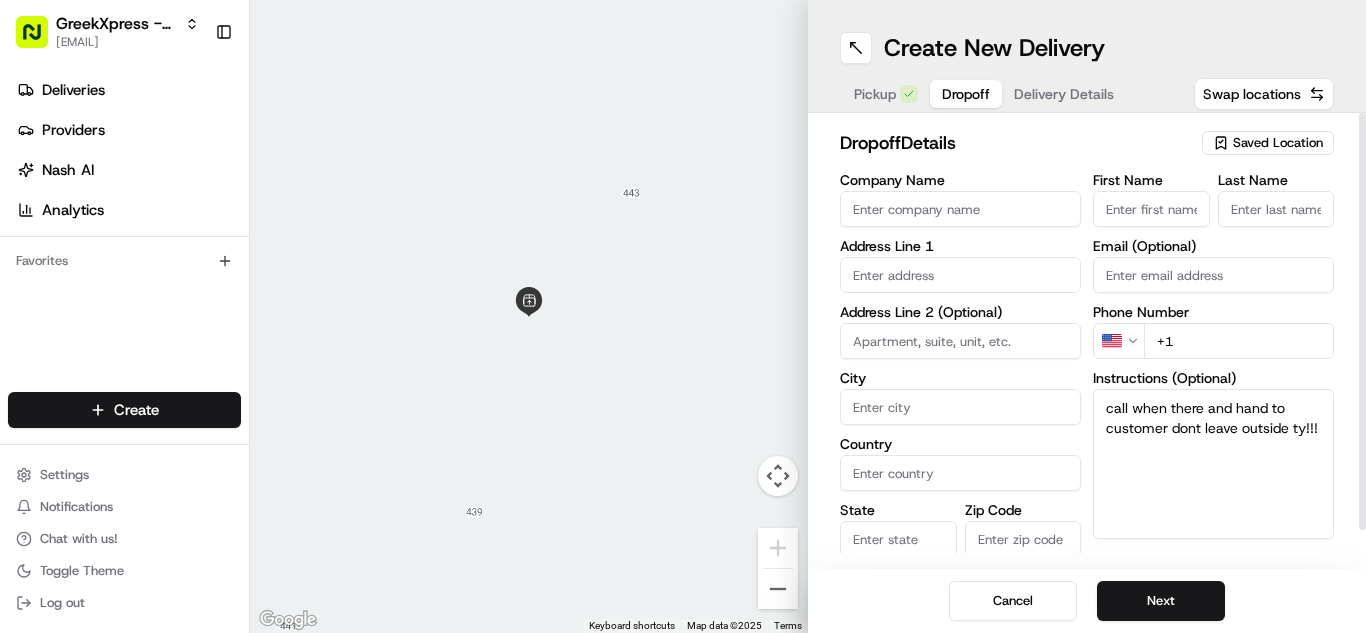 click at bounding box center [960, 275] 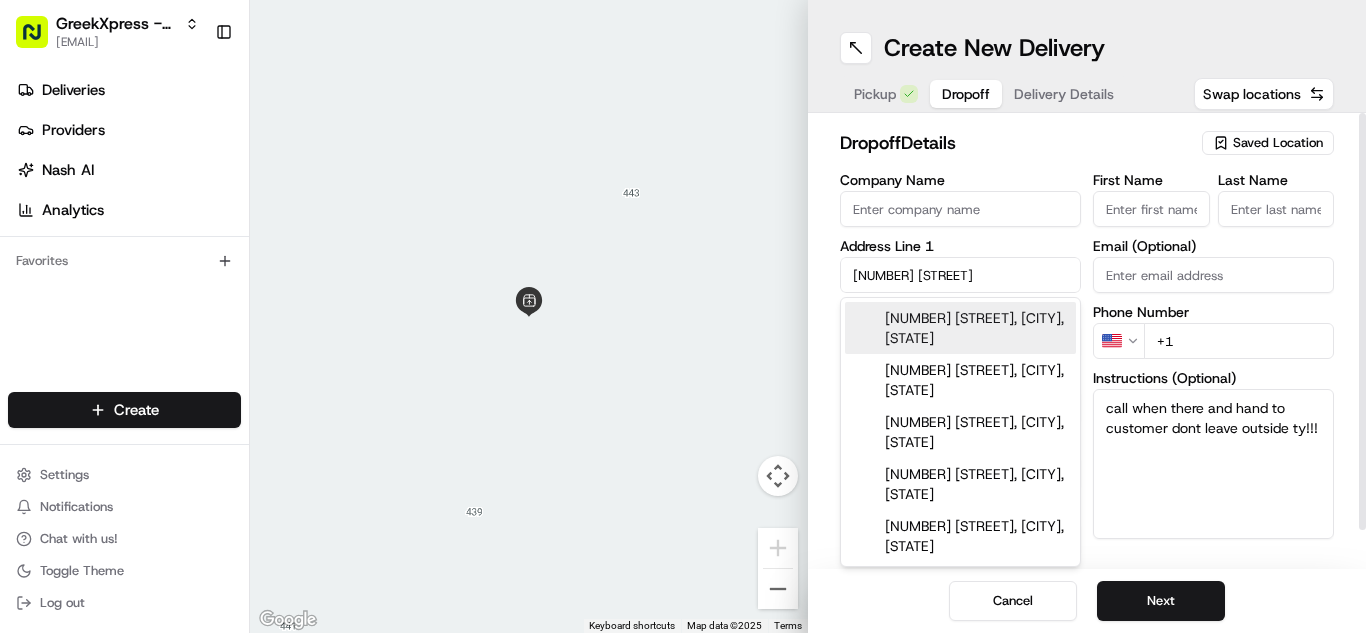 click on "[NUMBER] [STREET], [CITY], [STATE]" at bounding box center [960, 328] 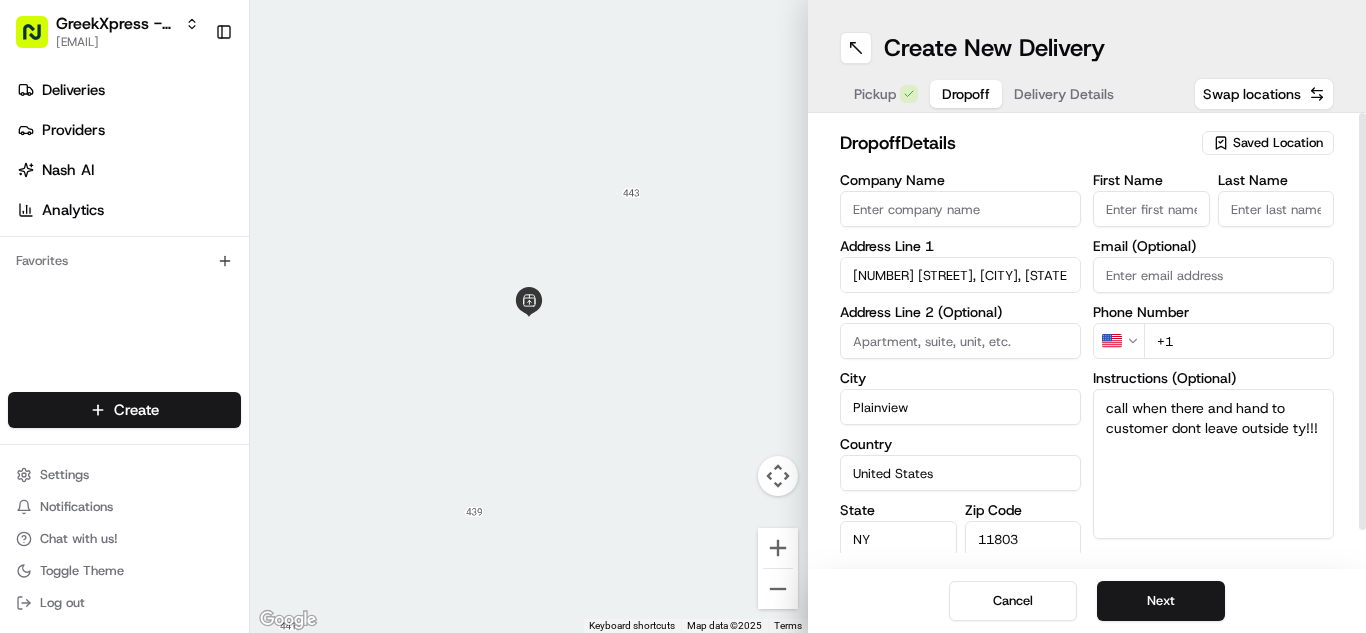 type on "[NUMBER] [STREET], [CITY], [STATE] [POSTAL_CODE], [COUNTRY]" 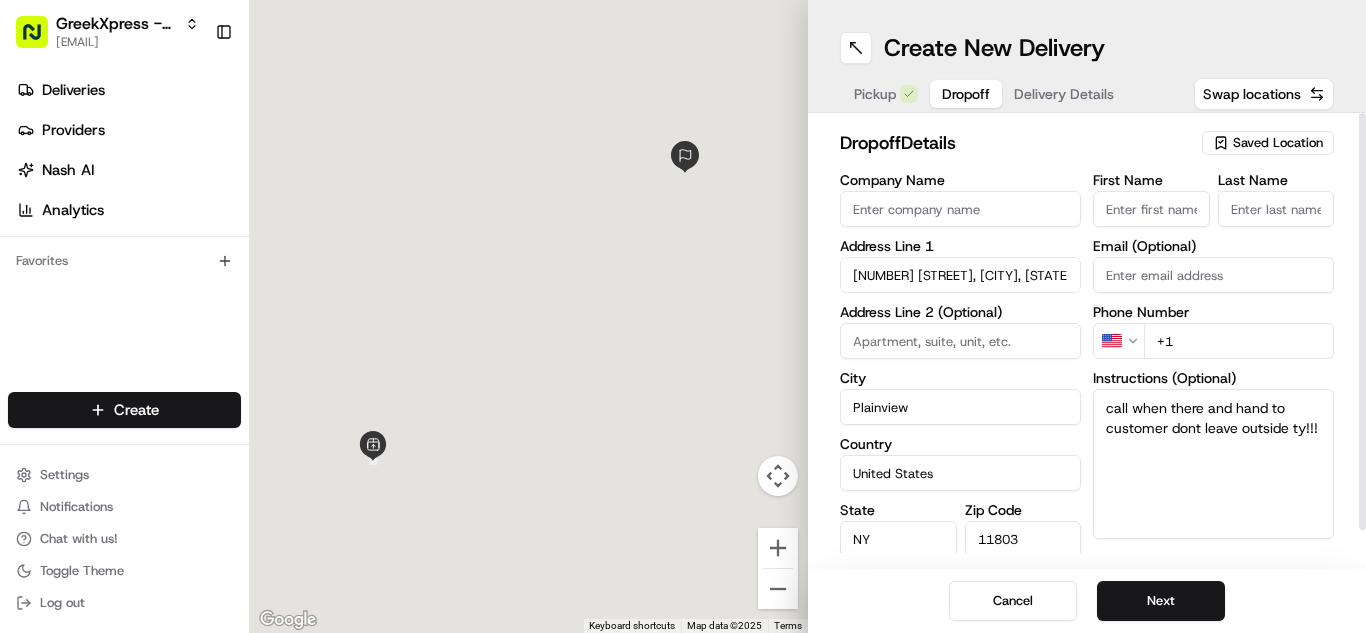 type on "[NUMBER] [STREET]" 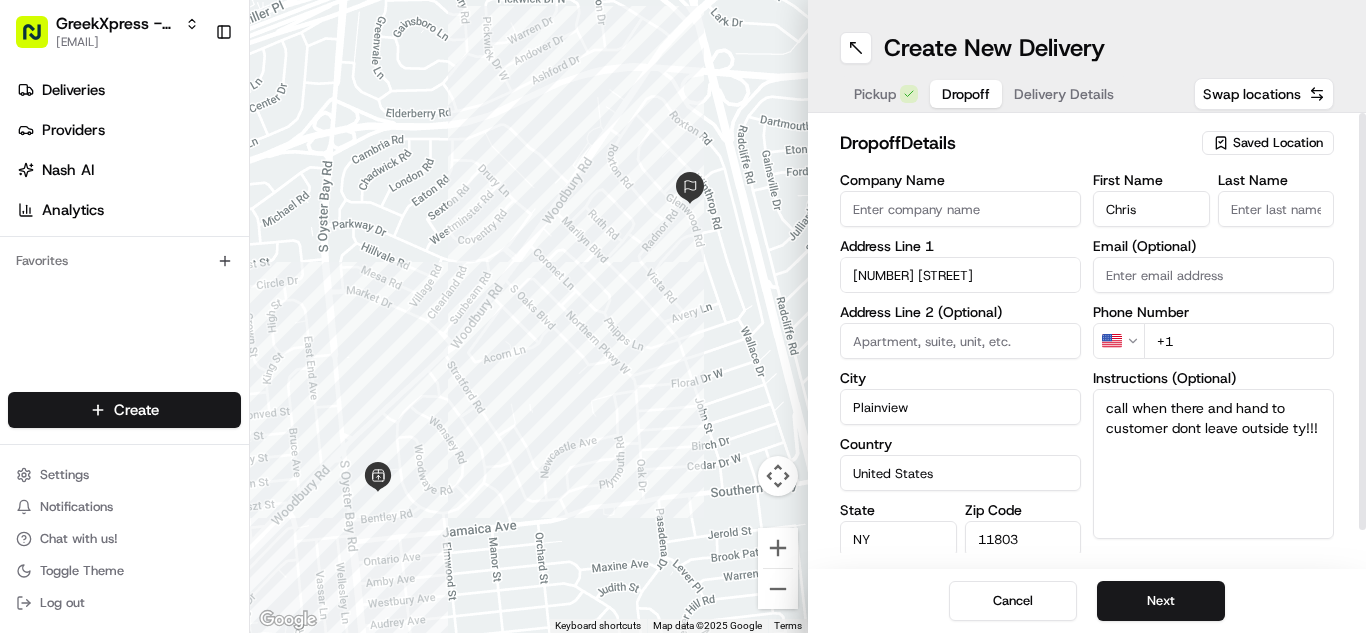 type on "Chris" 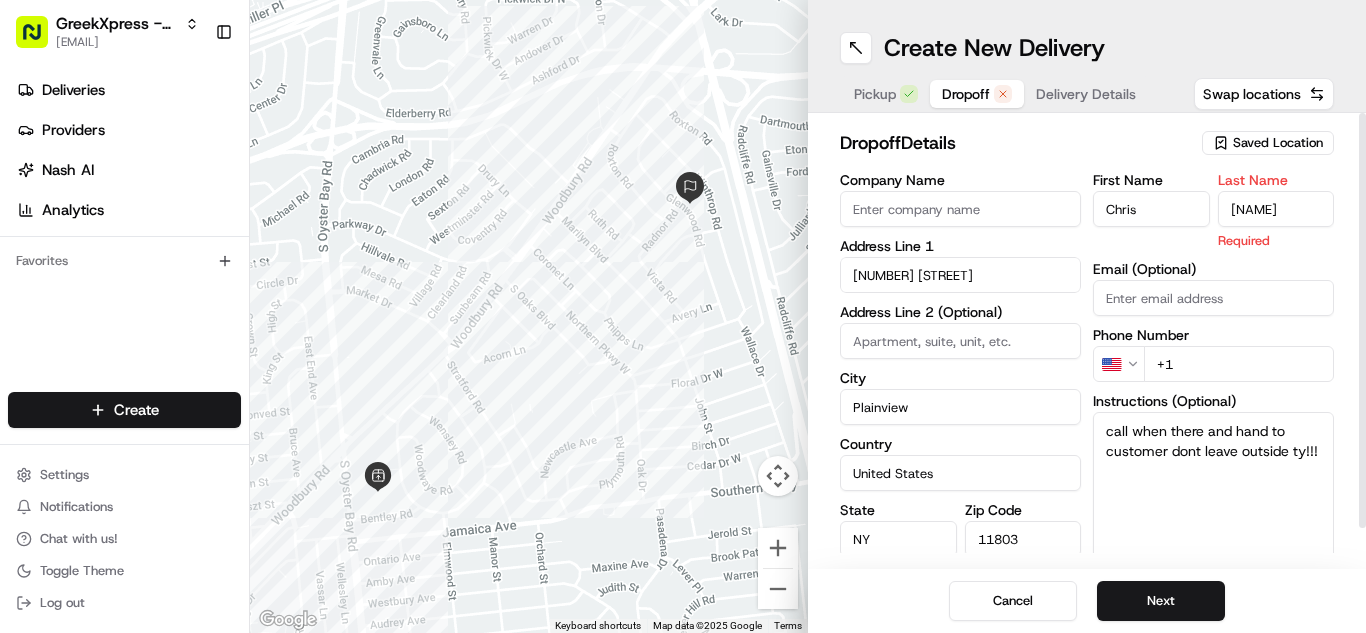 type on "[NAME]" 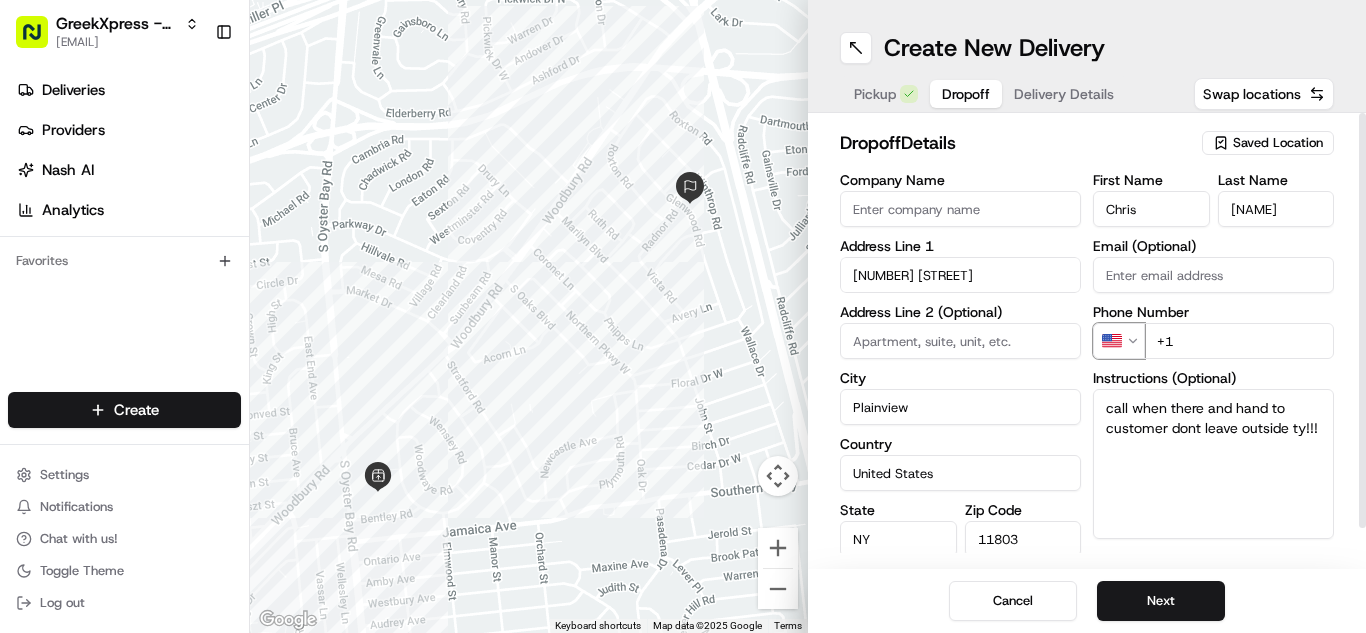 type 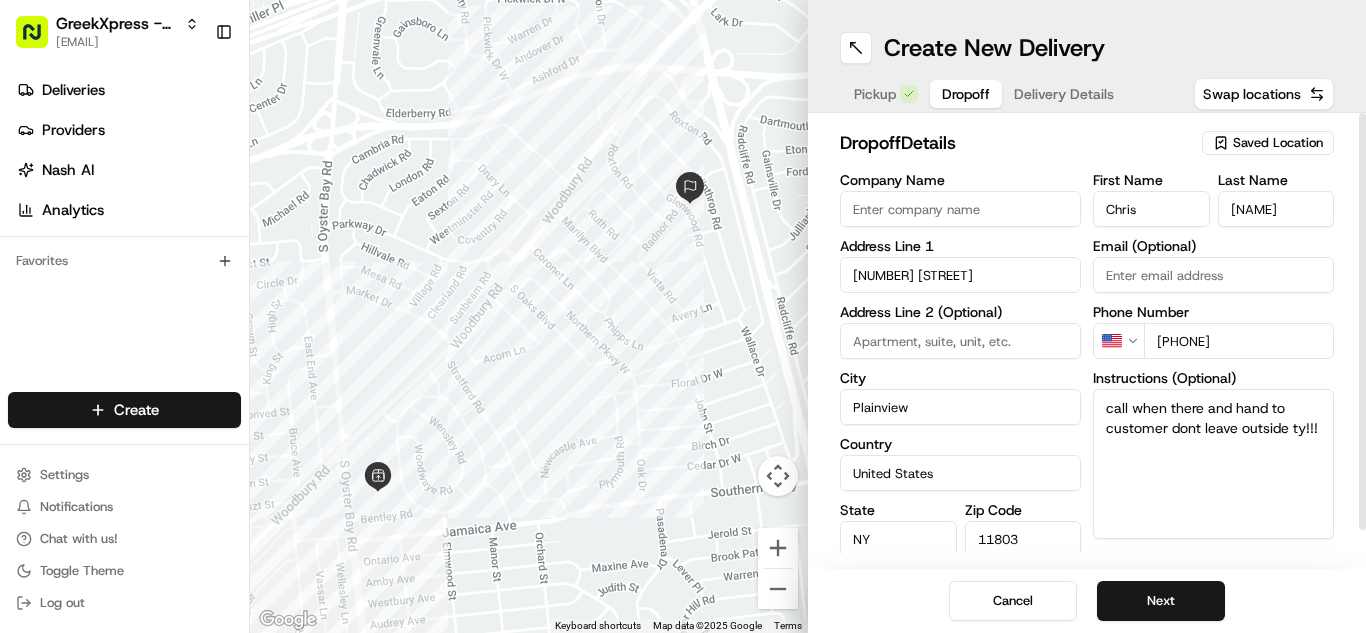 type on "[PHONE]" 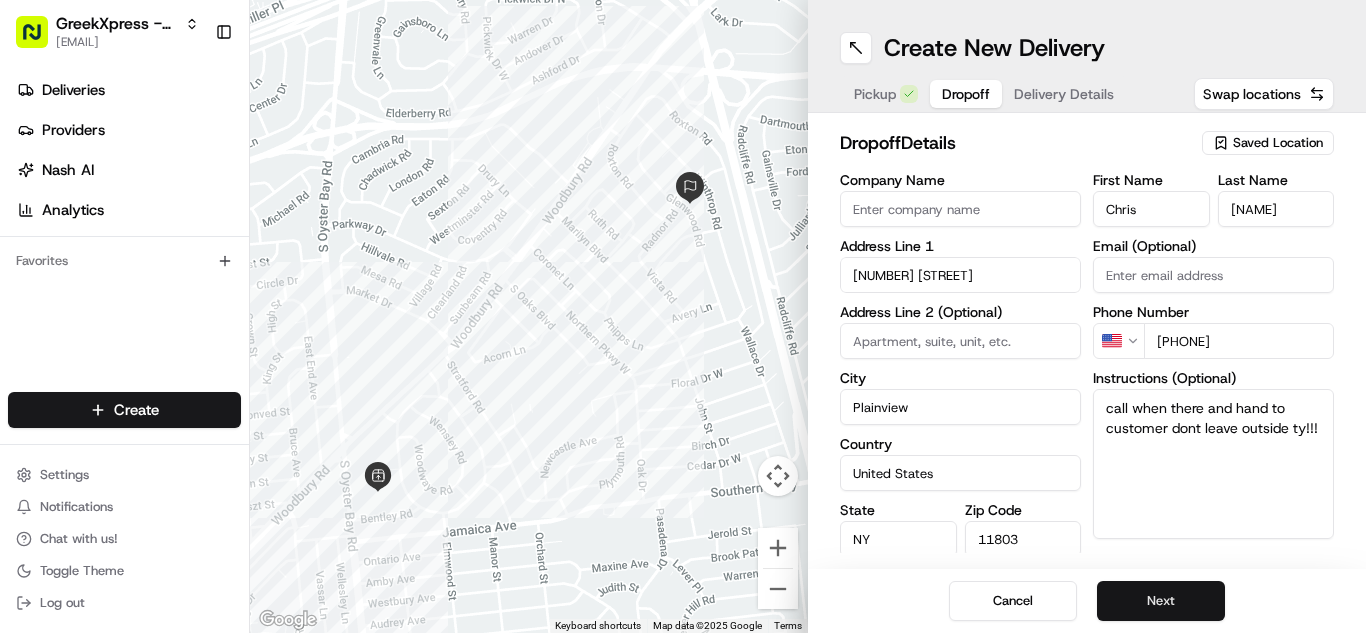 click on "Next" at bounding box center (1161, 601) 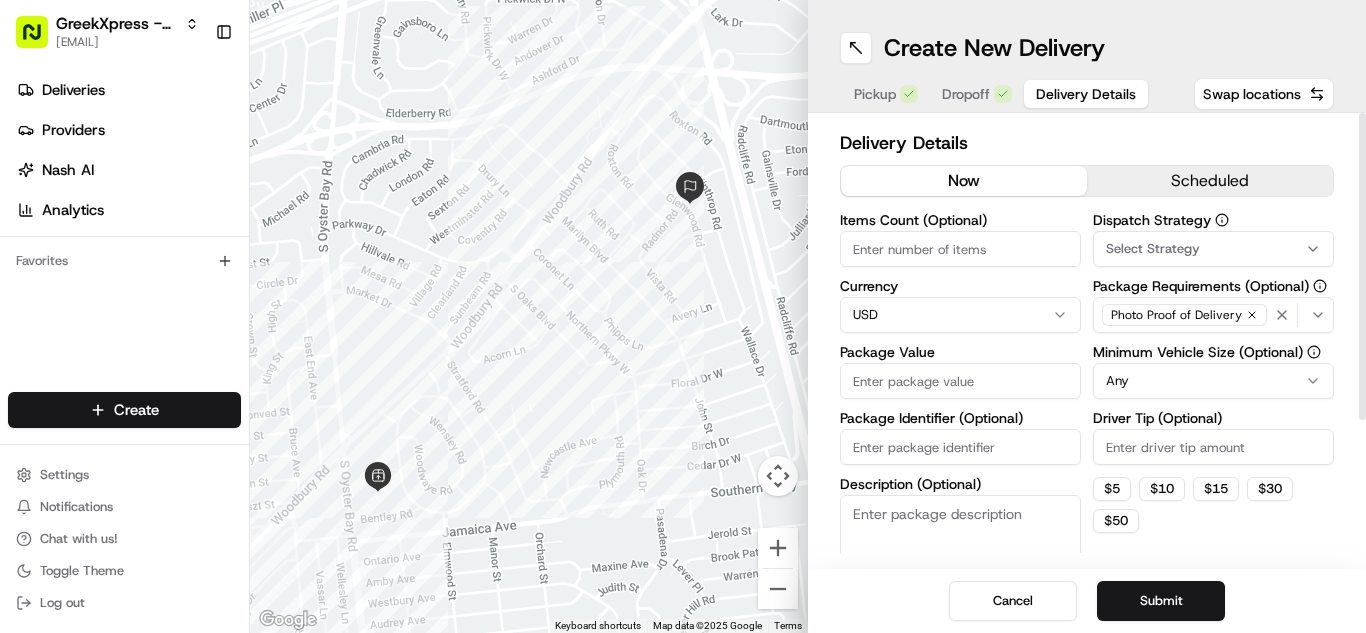 click on "Package Value" at bounding box center (960, 381) 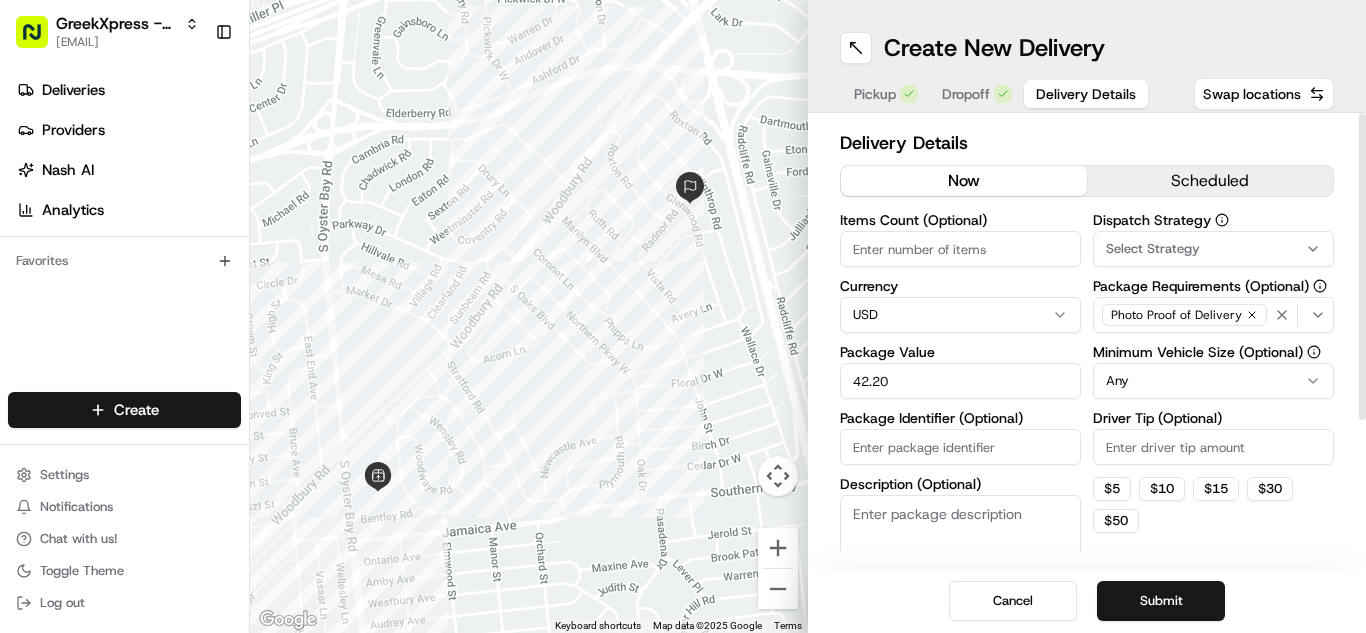 type on "42.20" 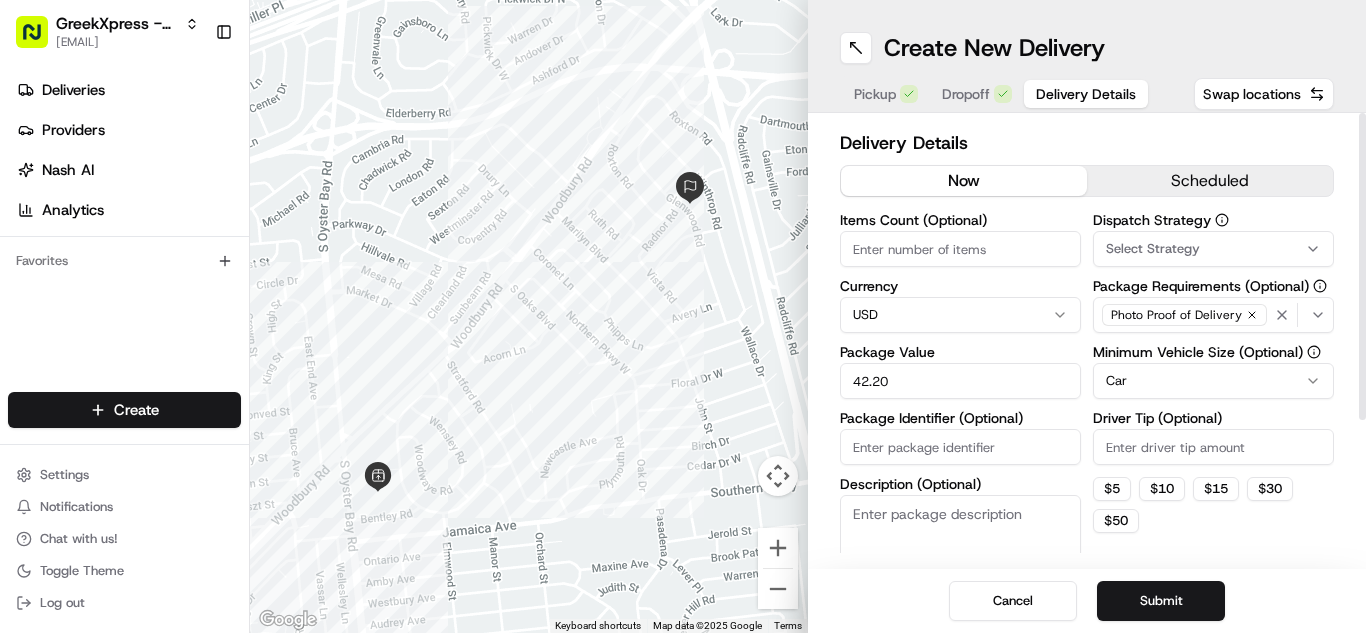 click on "Driver Tip (Optional)" at bounding box center [1213, 447] 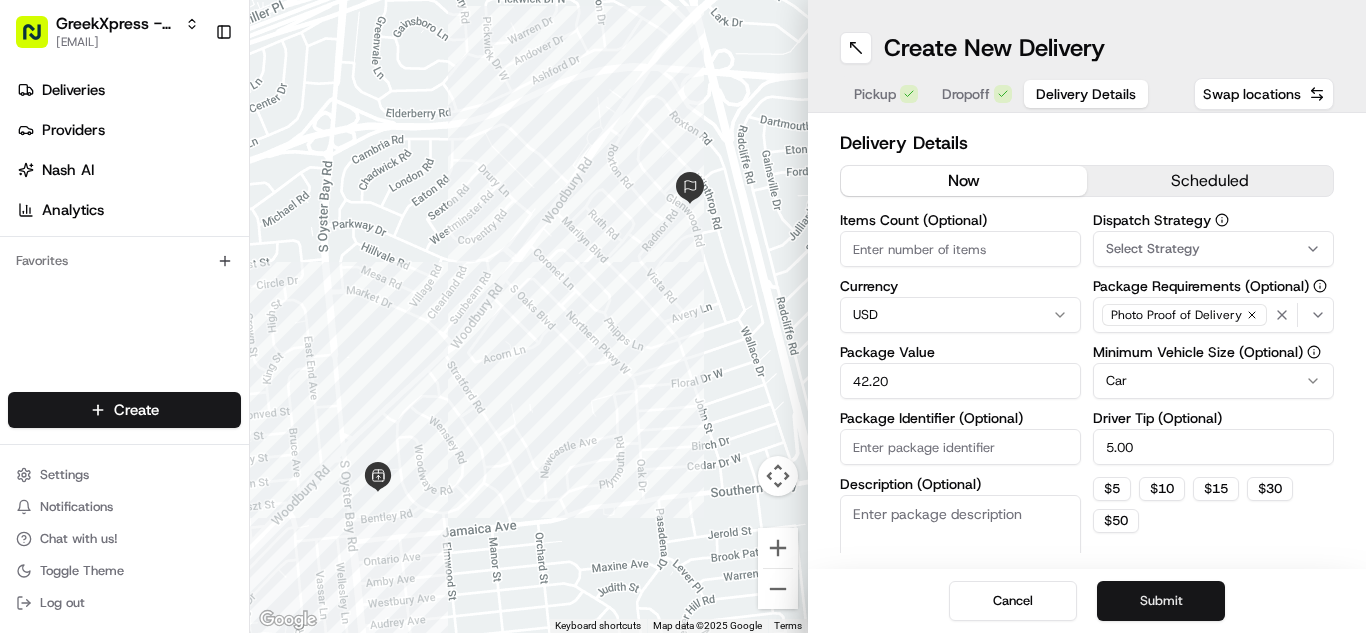 type on "5.00" 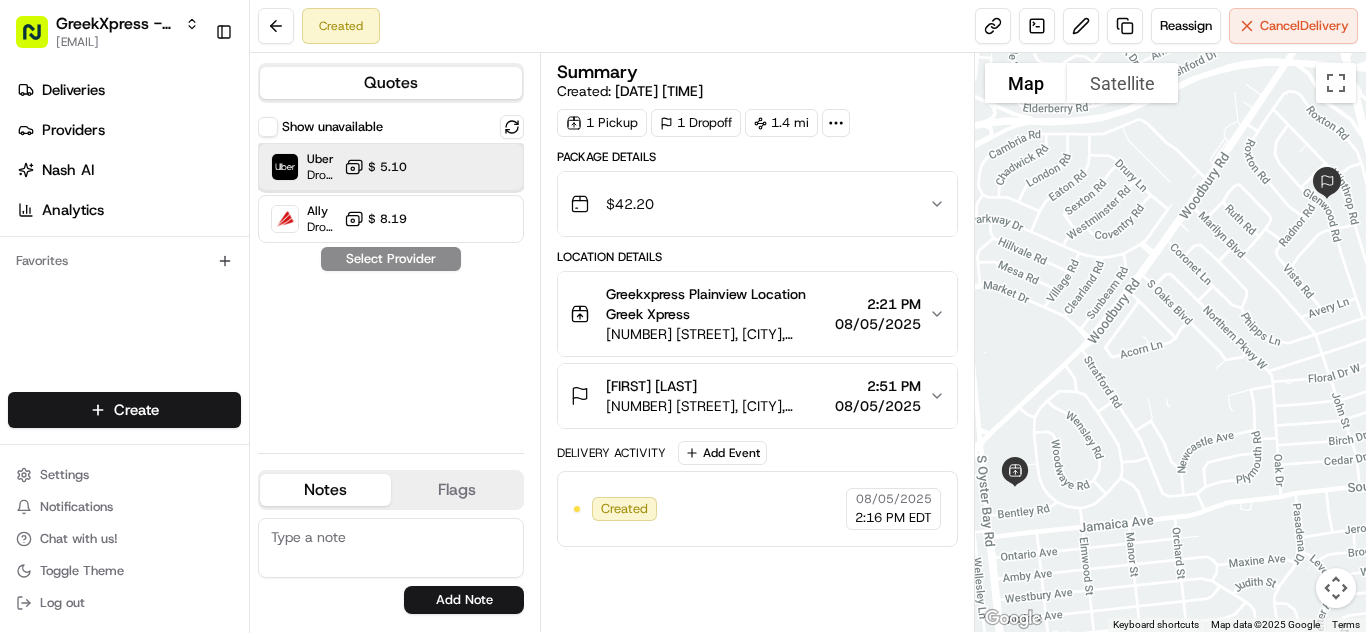 click on "Uber Dropoff ETA 18 minutes $ 5.10" at bounding box center [391, 167] 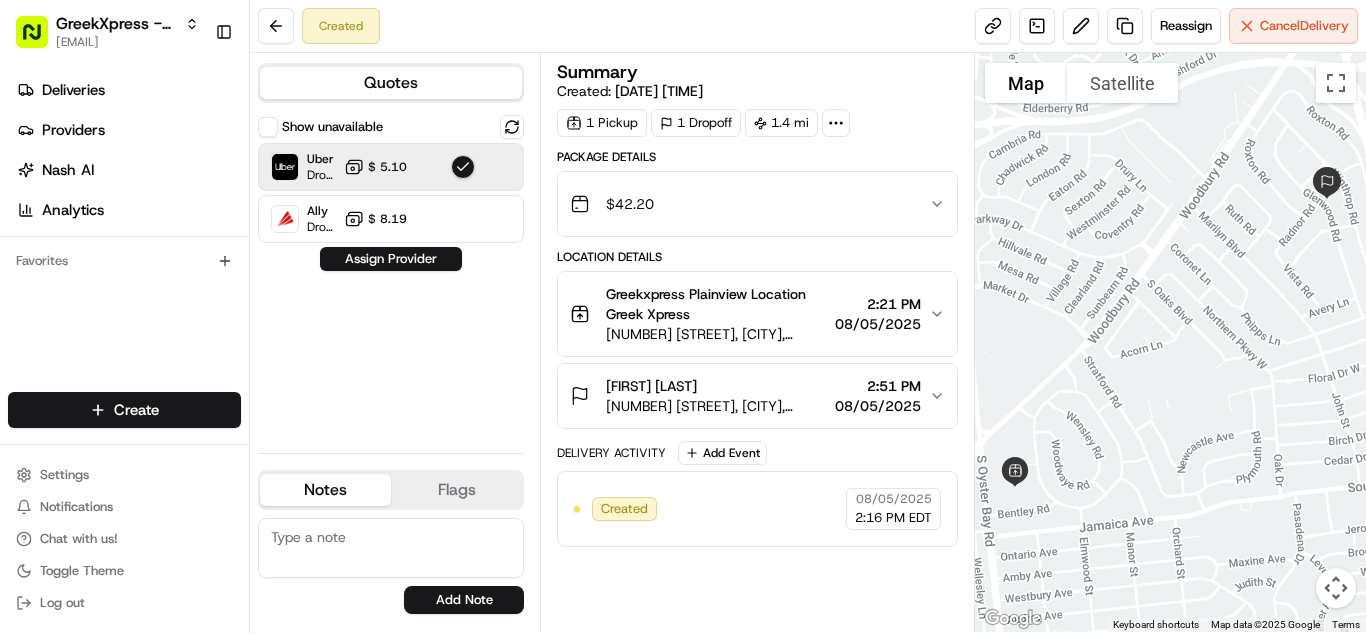 click on "Assign Provider" at bounding box center (391, 259) 